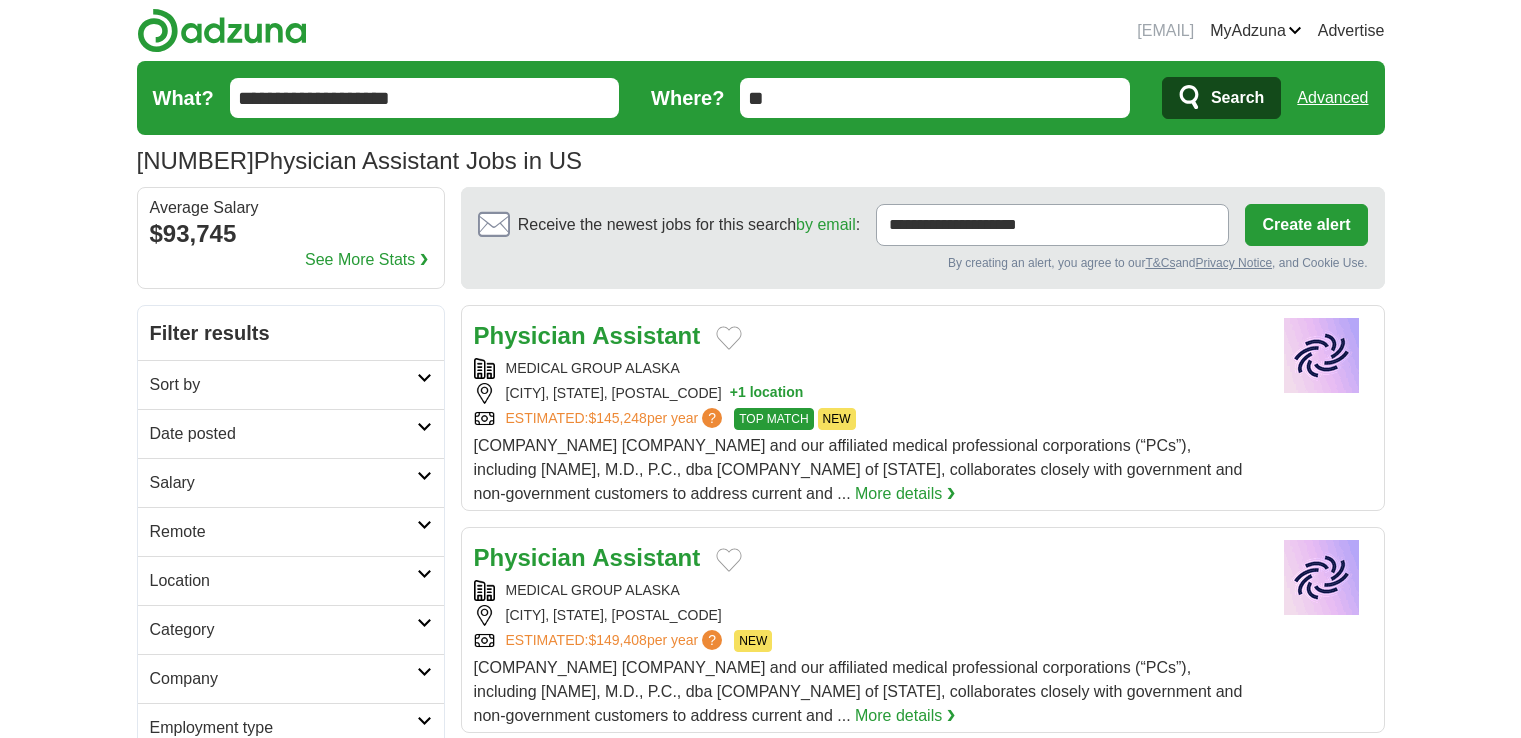 scroll, scrollTop: 0, scrollLeft: 0, axis: both 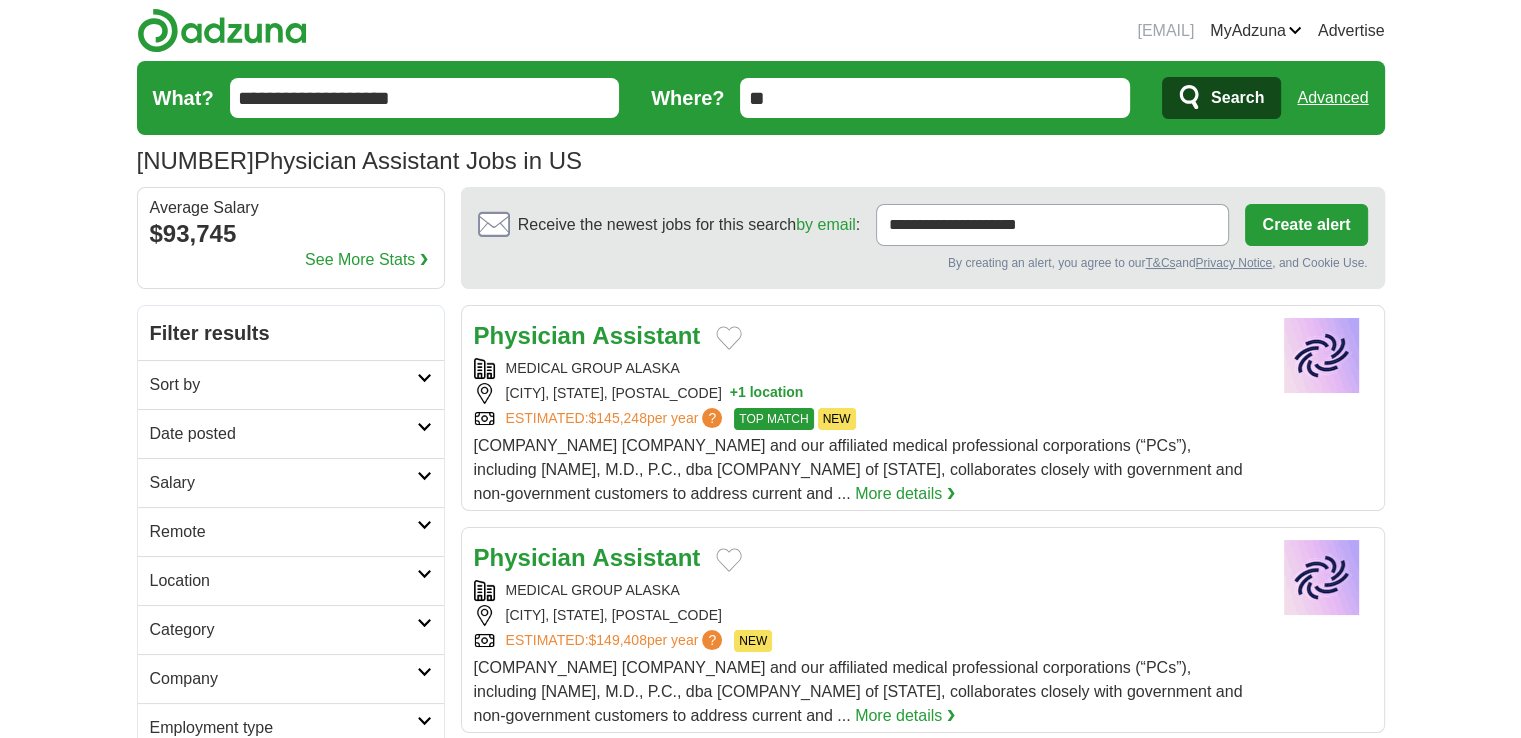 click on "Location" at bounding box center [283, 581] 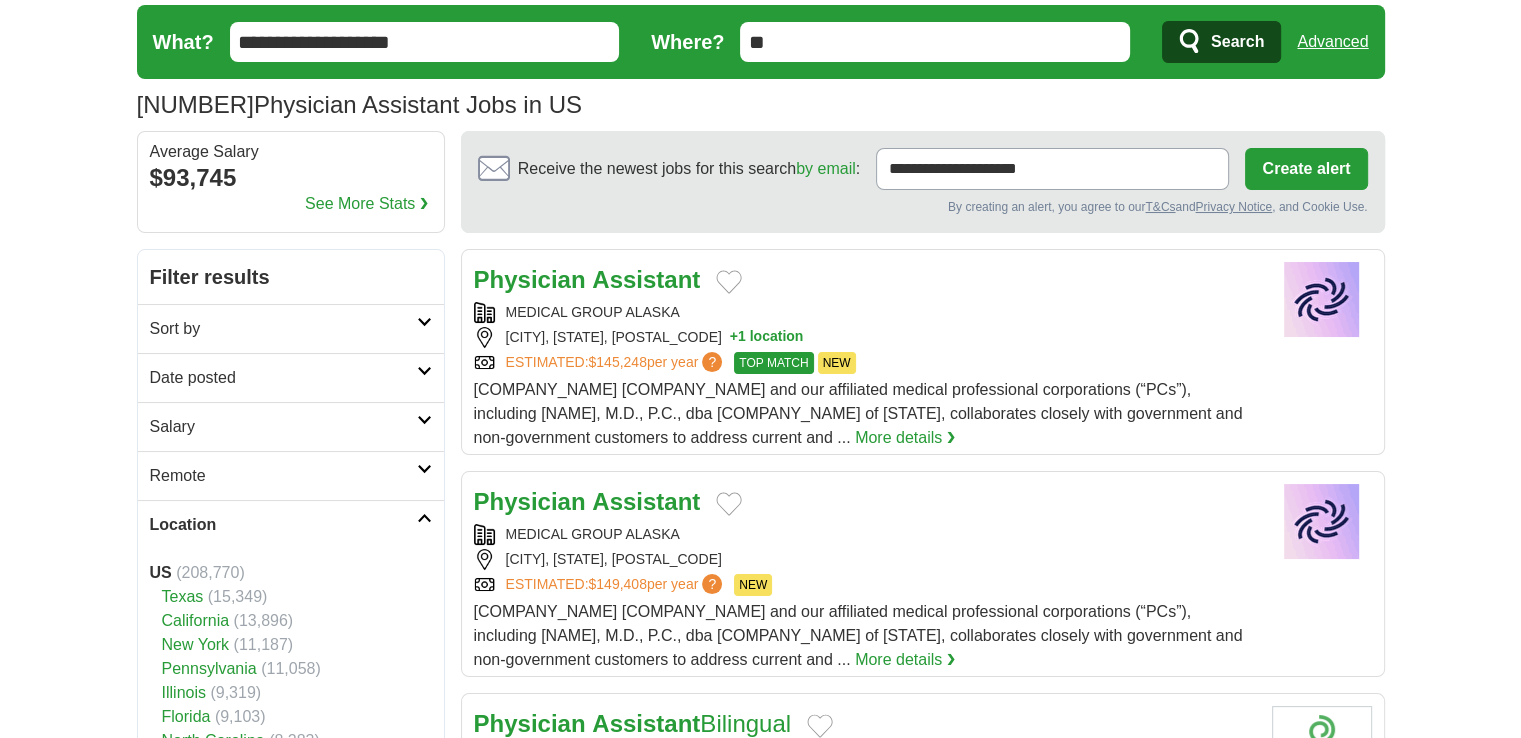 scroll, scrollTop: 100, scrollLeft: 0, axis: vertical 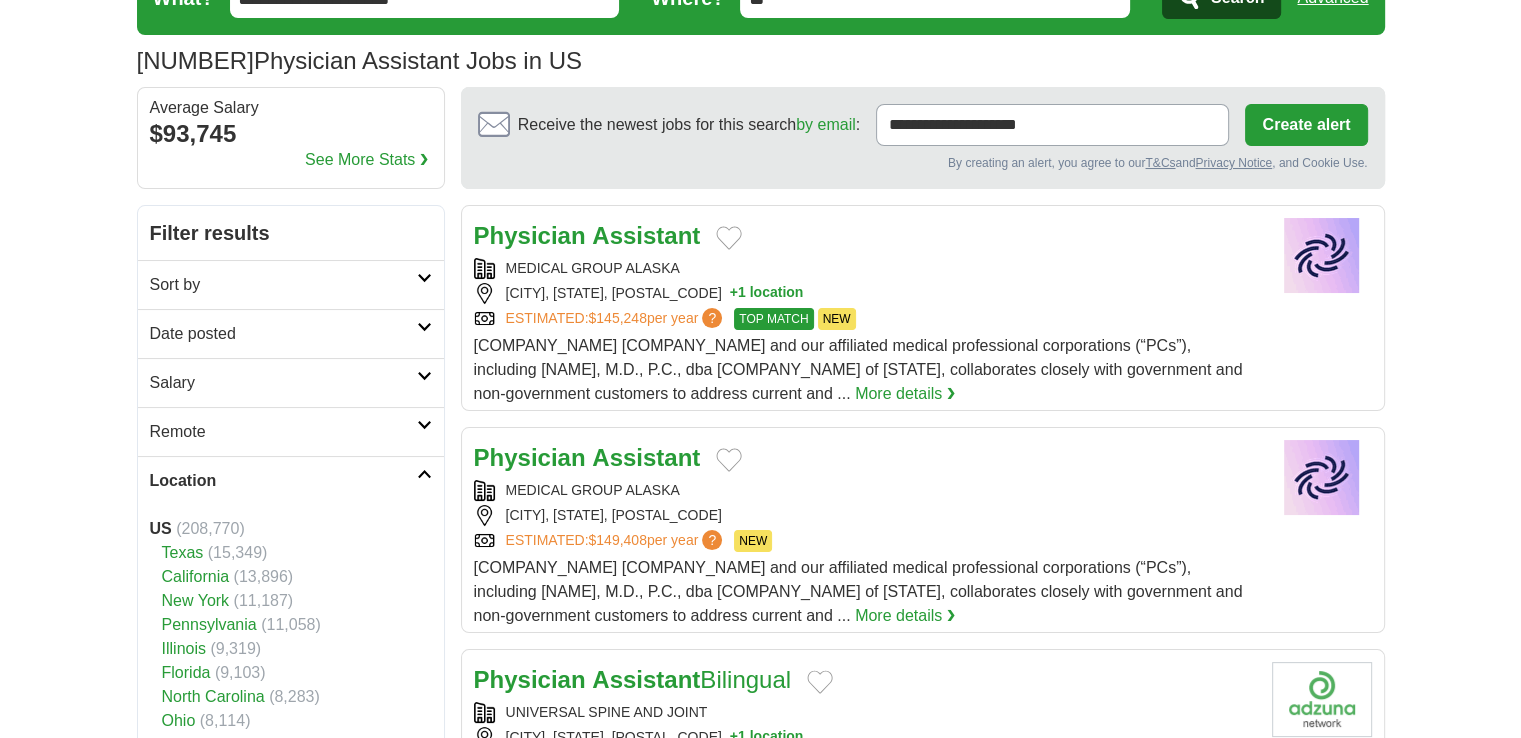 click on "California" at bounding box center [196, 576] 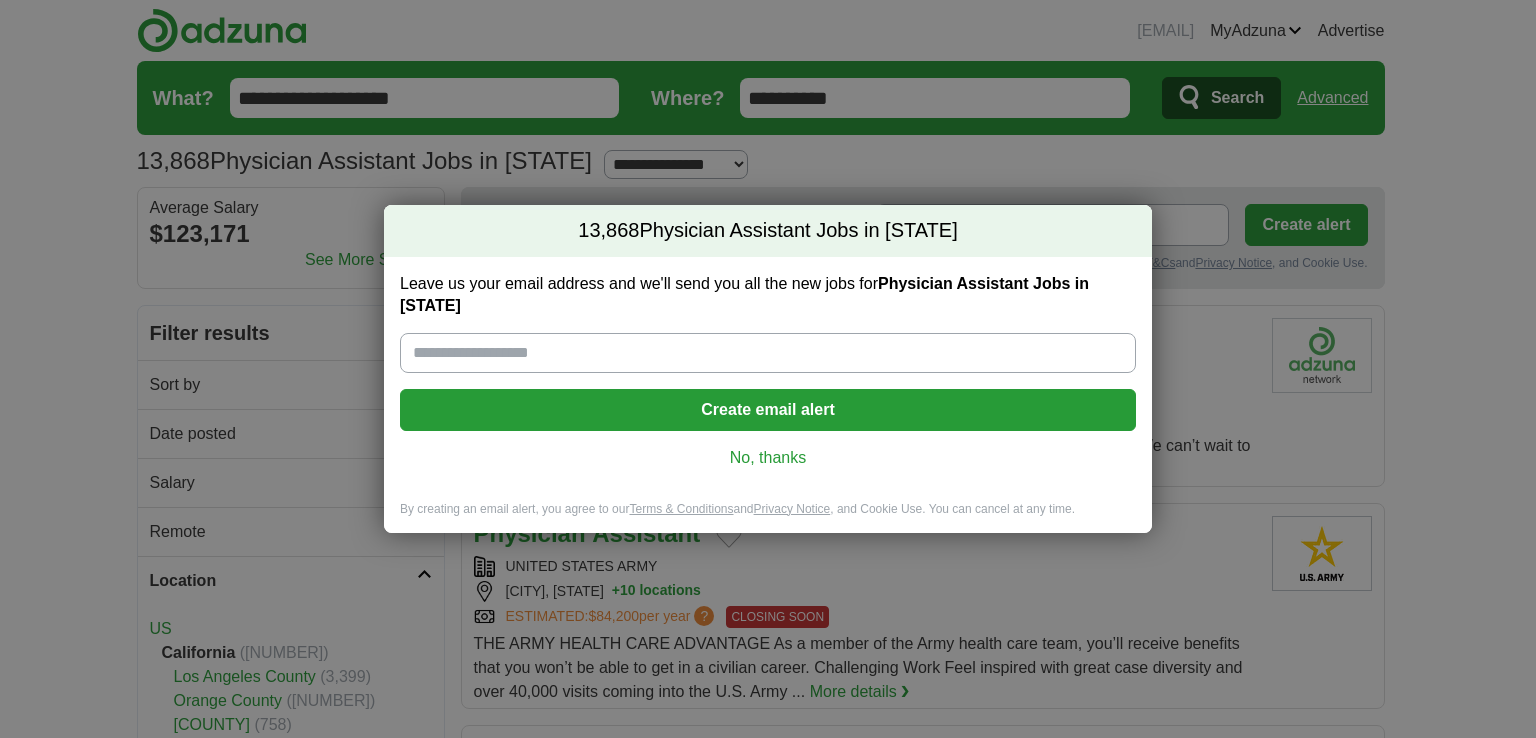 scroll, scrollTop: 0, scrollLeft: 0, axis: both 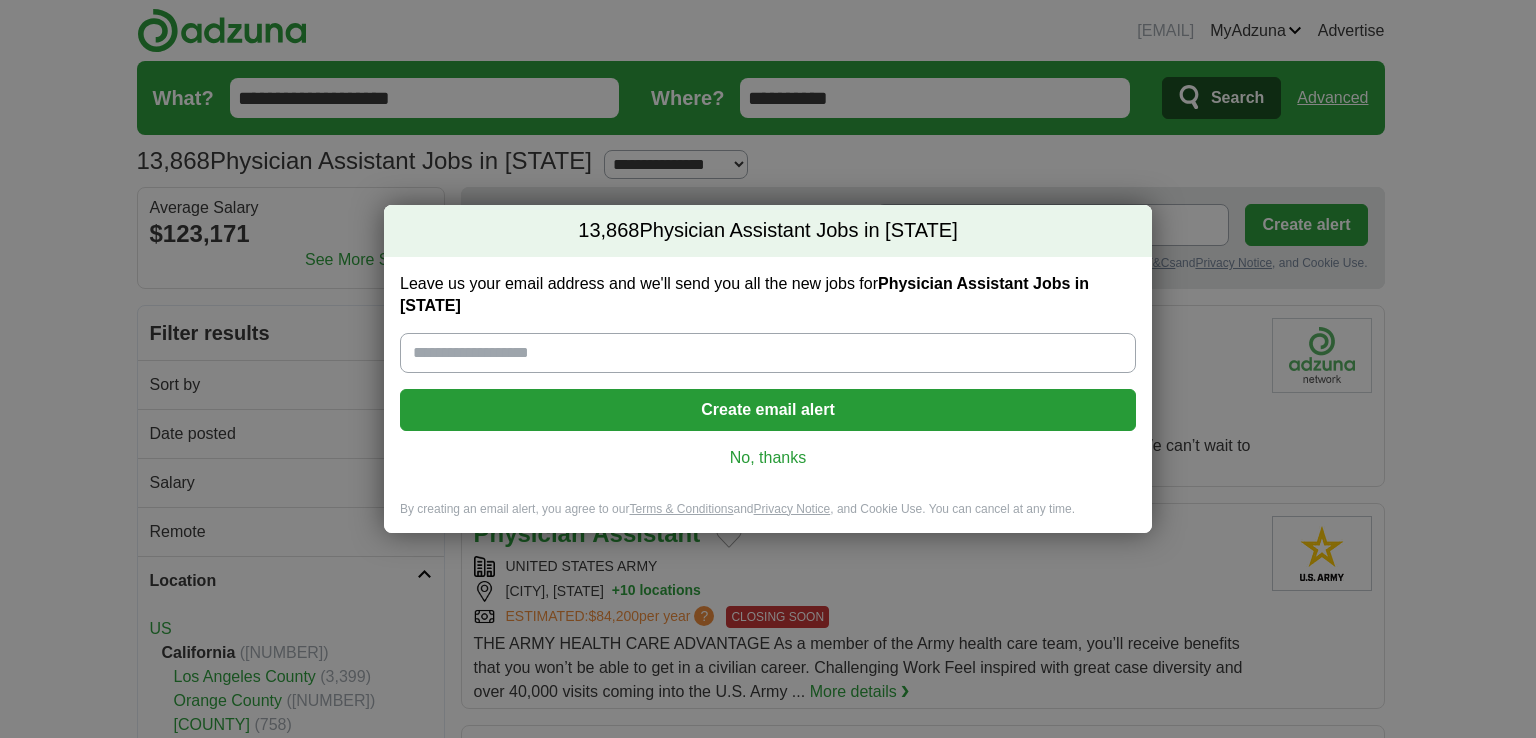click on "No, thanks" at bounding box center (768, 458) 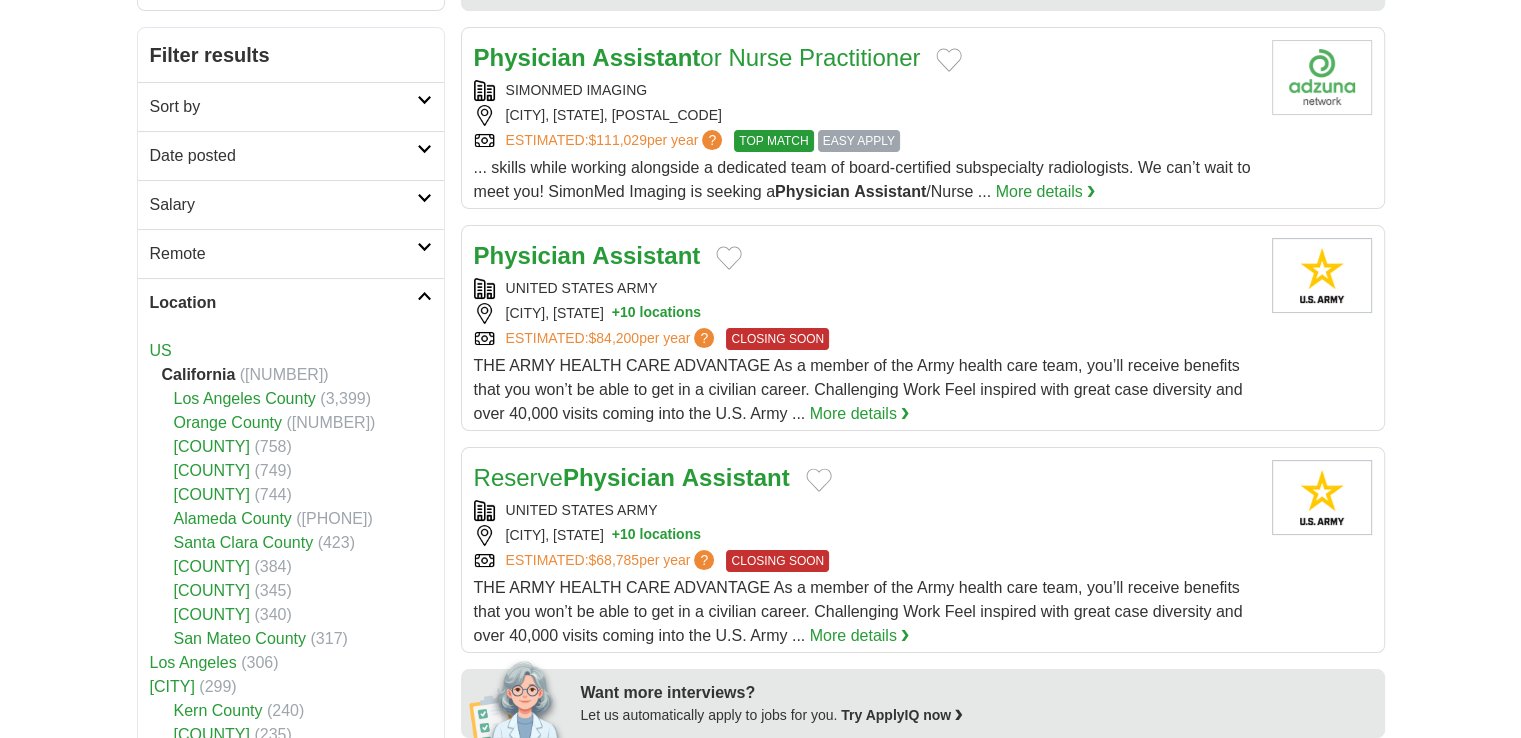 scroll, scrollTop: 400, scrollLeft: 0, axis: vertical 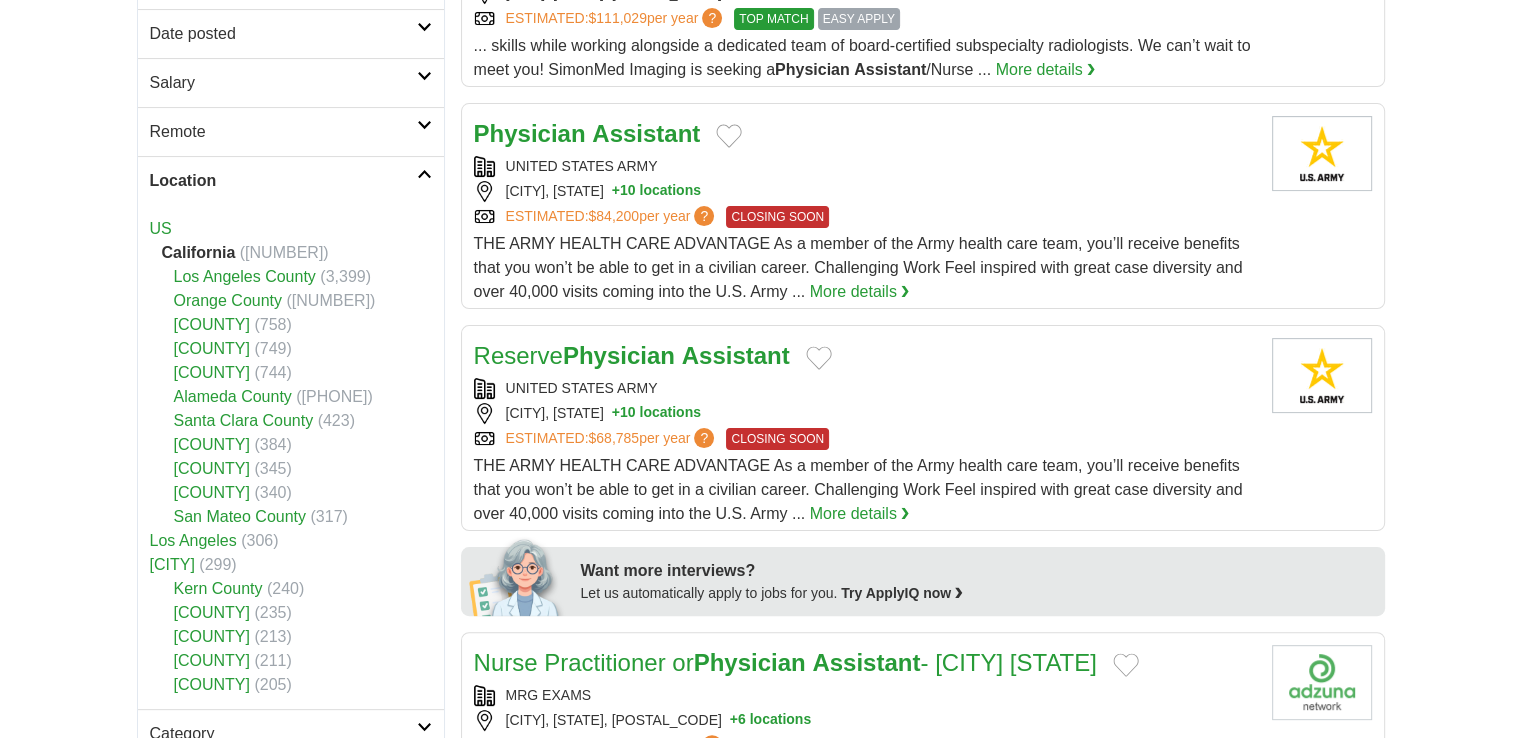 click on "[COUNTY] County" at bounding box center [212, 348] 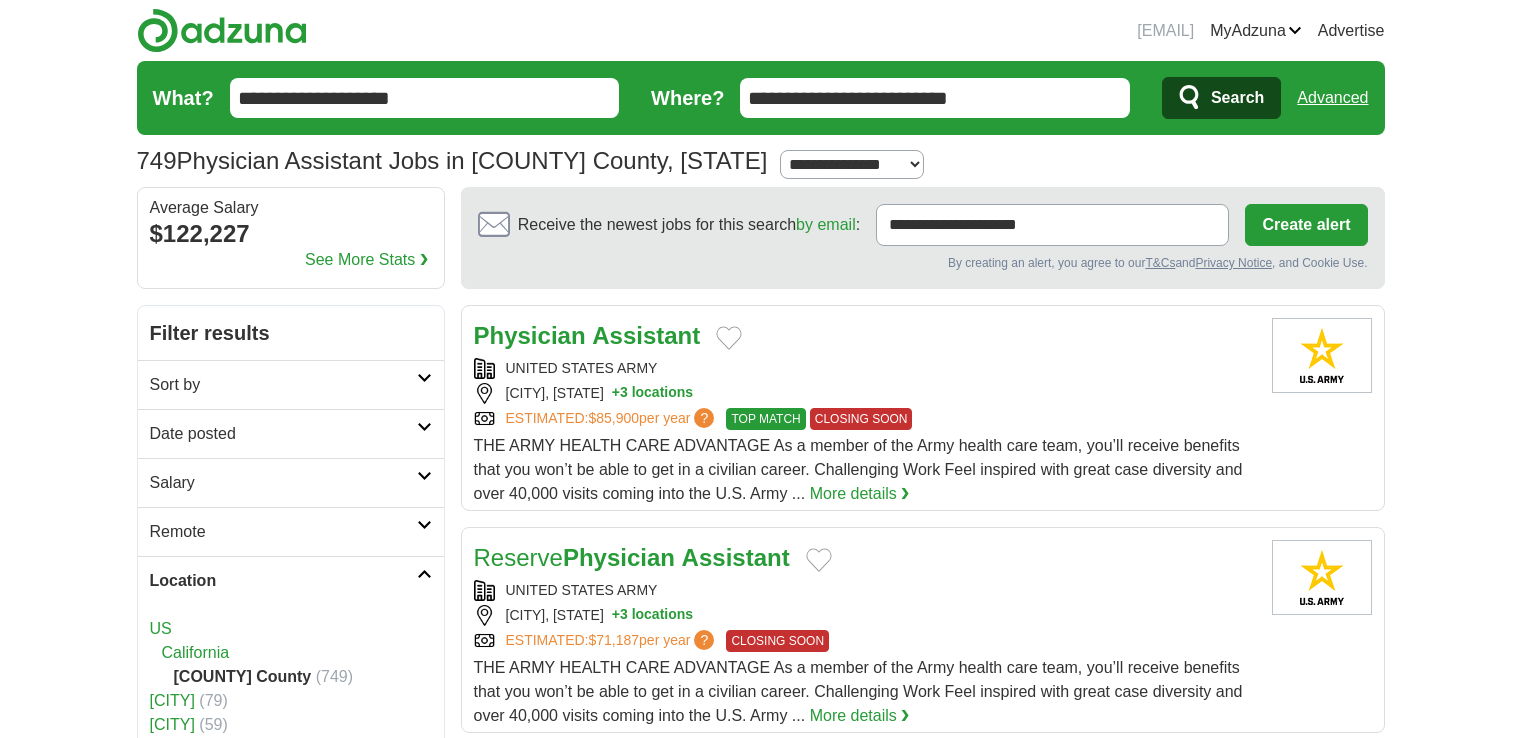 scroll, scrollTop: 0, scrollLeft: 0, axis: both 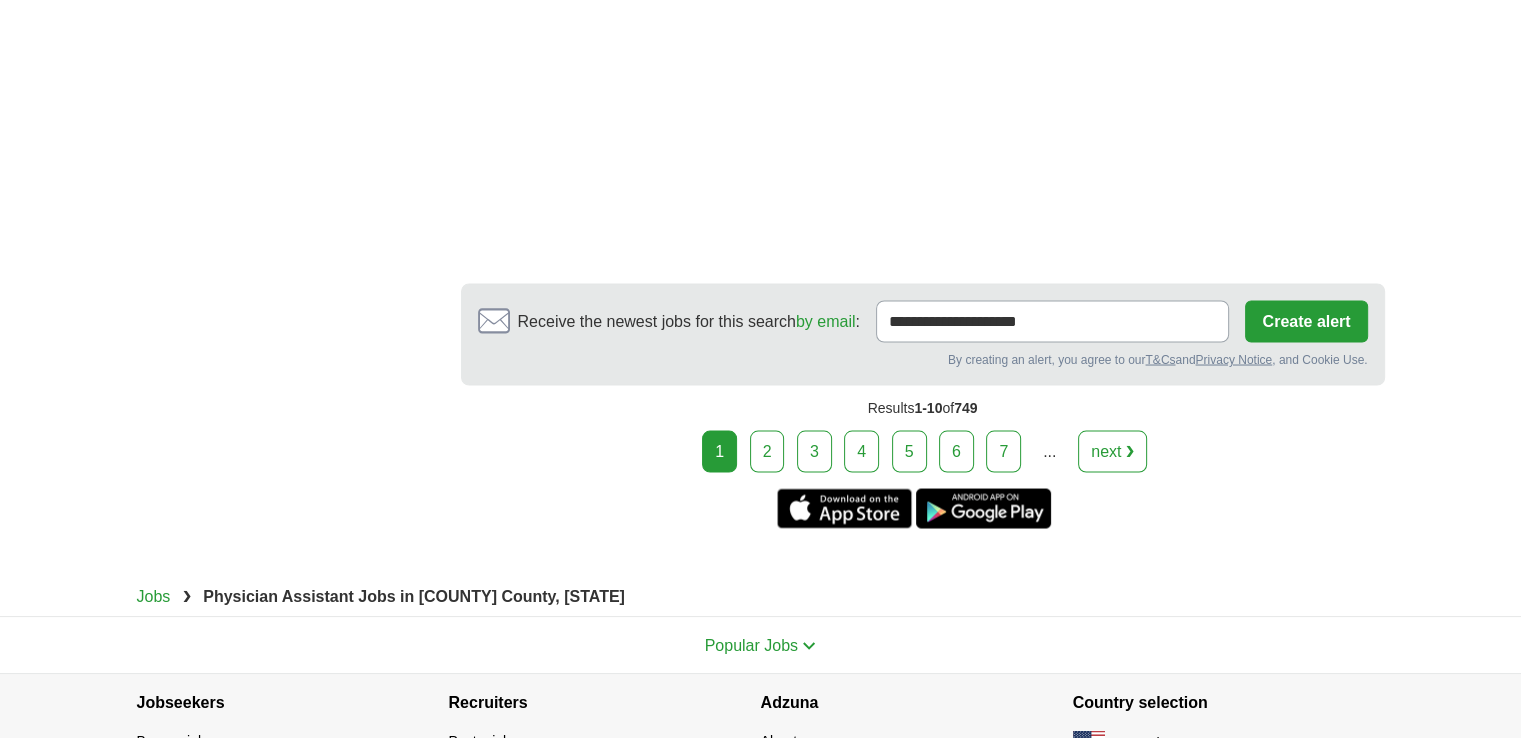 click on "2" at bounding box center (767, 451) 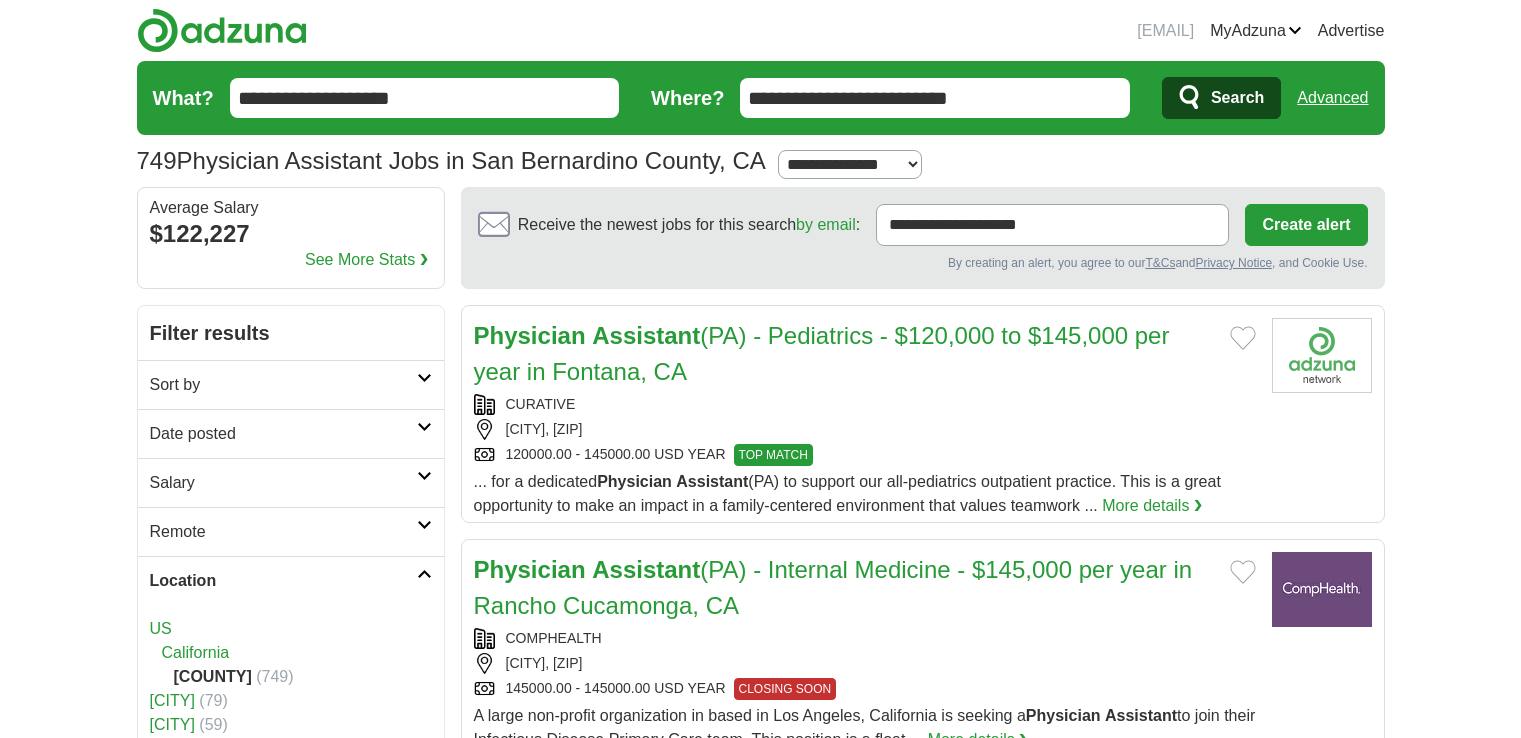 scroll, scrollTop: 0, scrollLeft: 0, axis: both 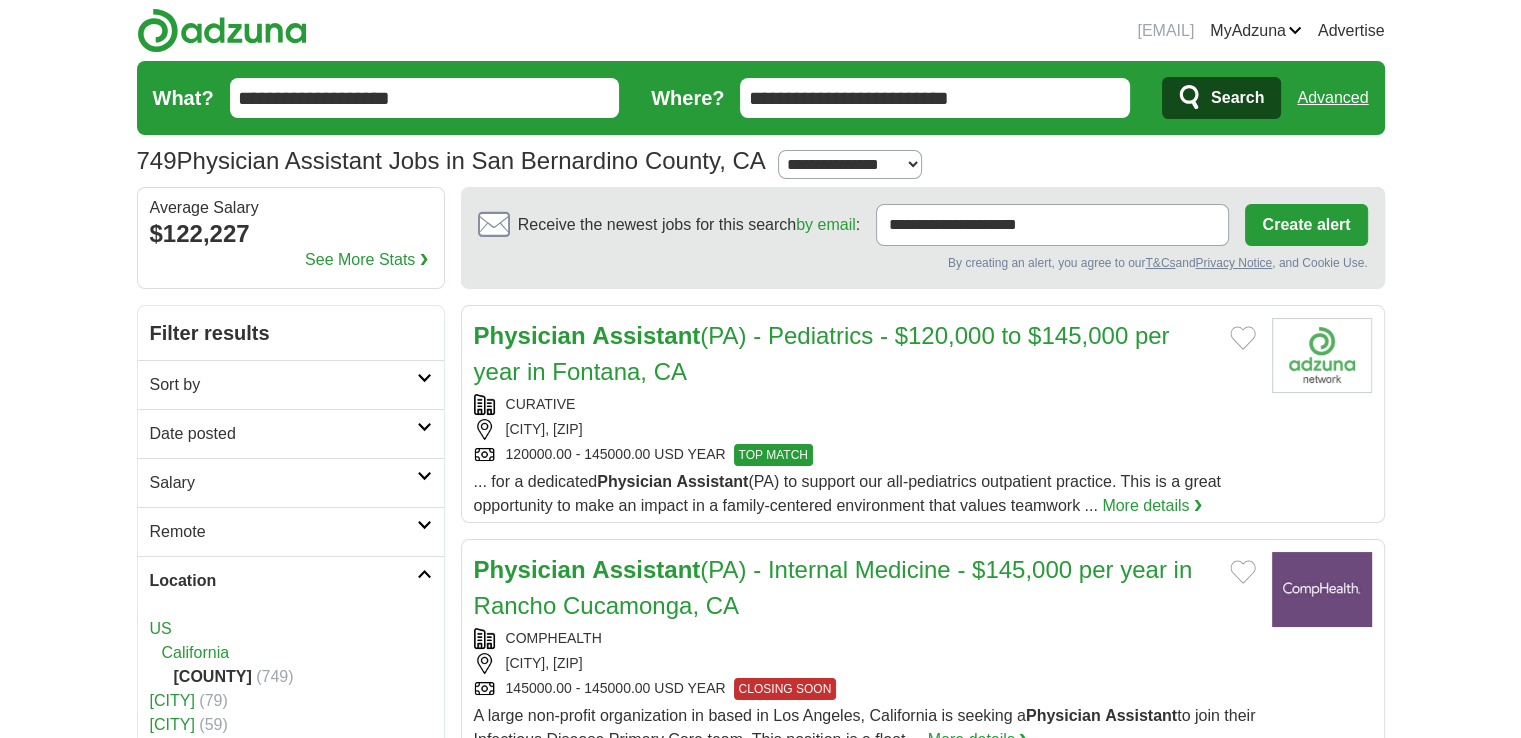 drag, startPoint x: 912, startPoint y: 113, endPoint x: 926, endPoint y: 109, distance: 14.56022 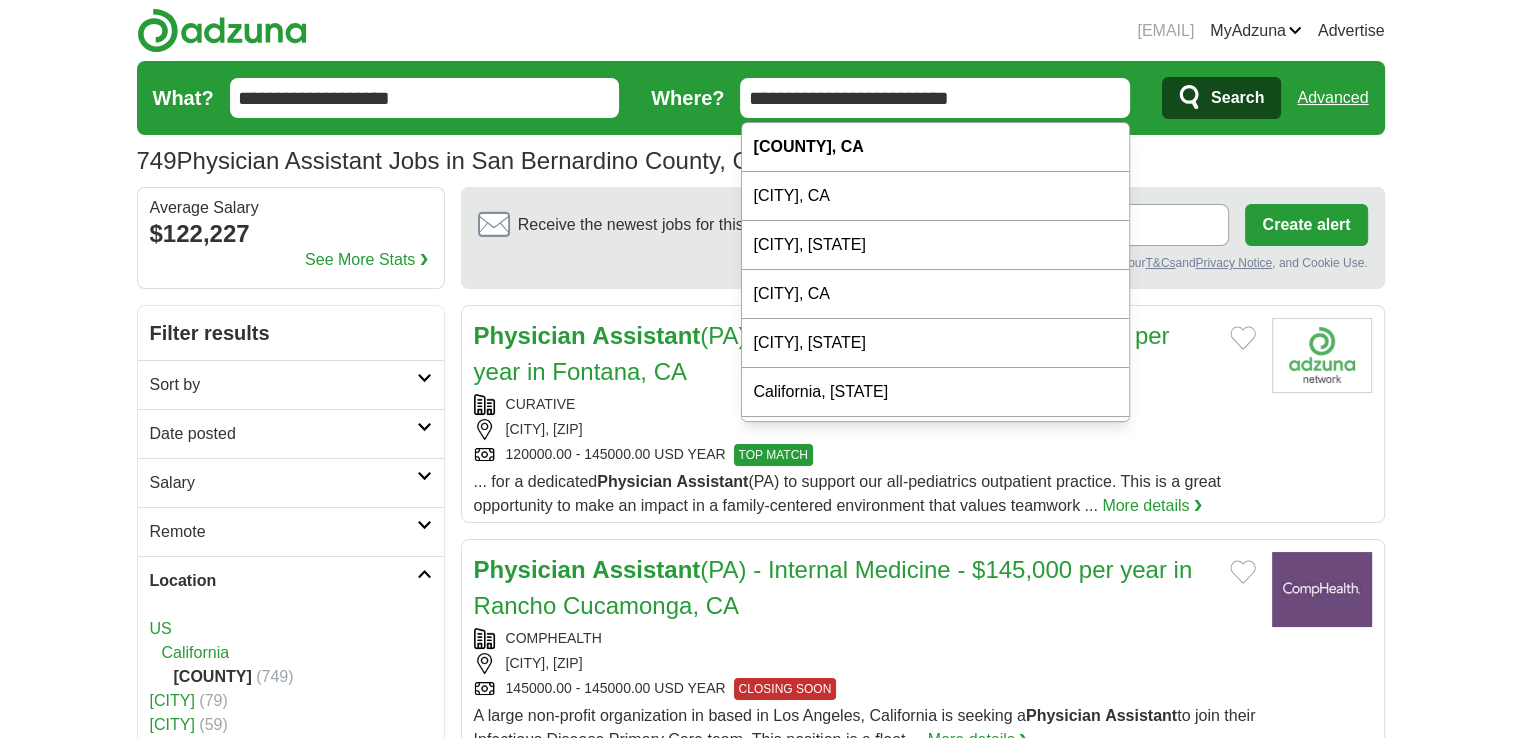 drag, startPoint x: 996, startPoint y: 98, endPoint x: -249, endPoint y: 46, distance: 1246.0854 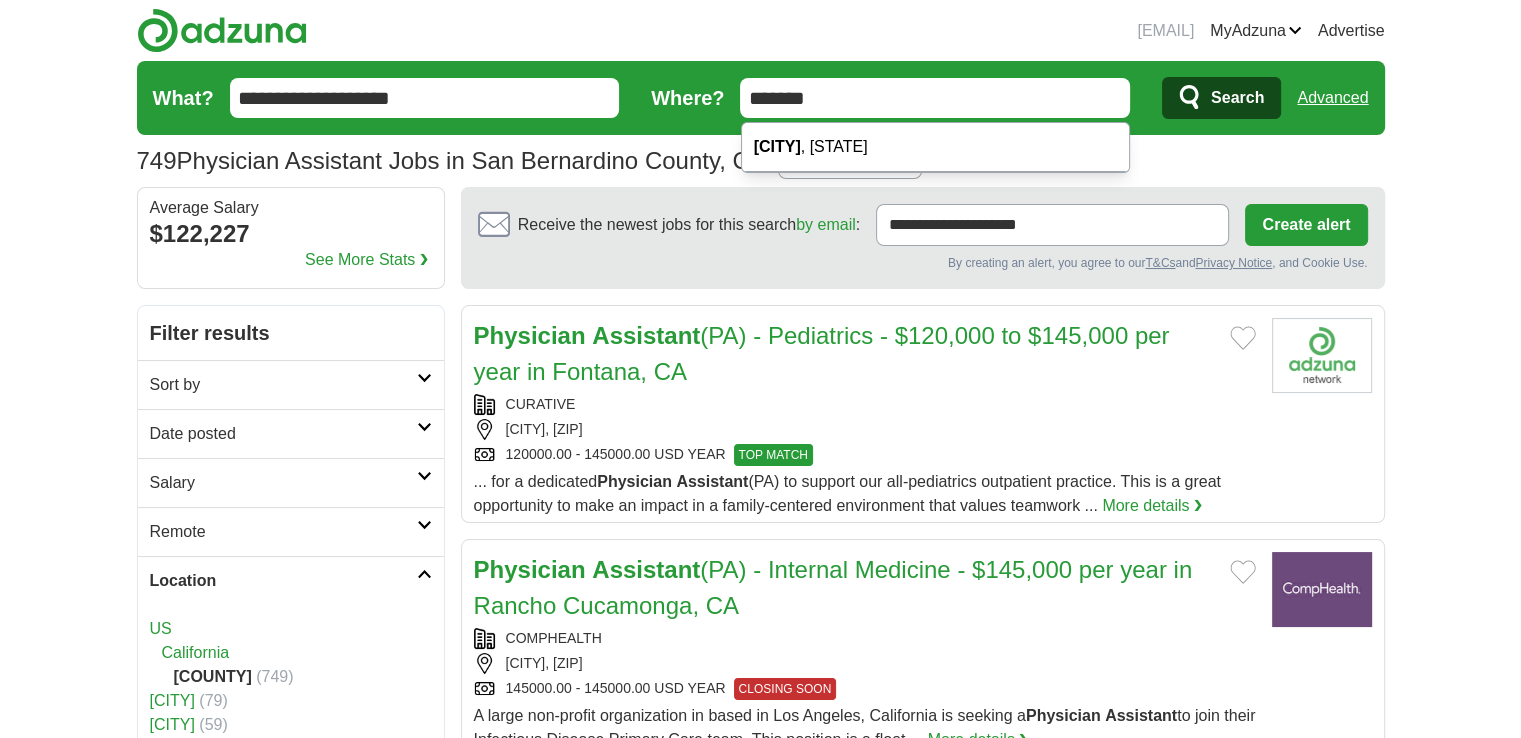 type on "*******" 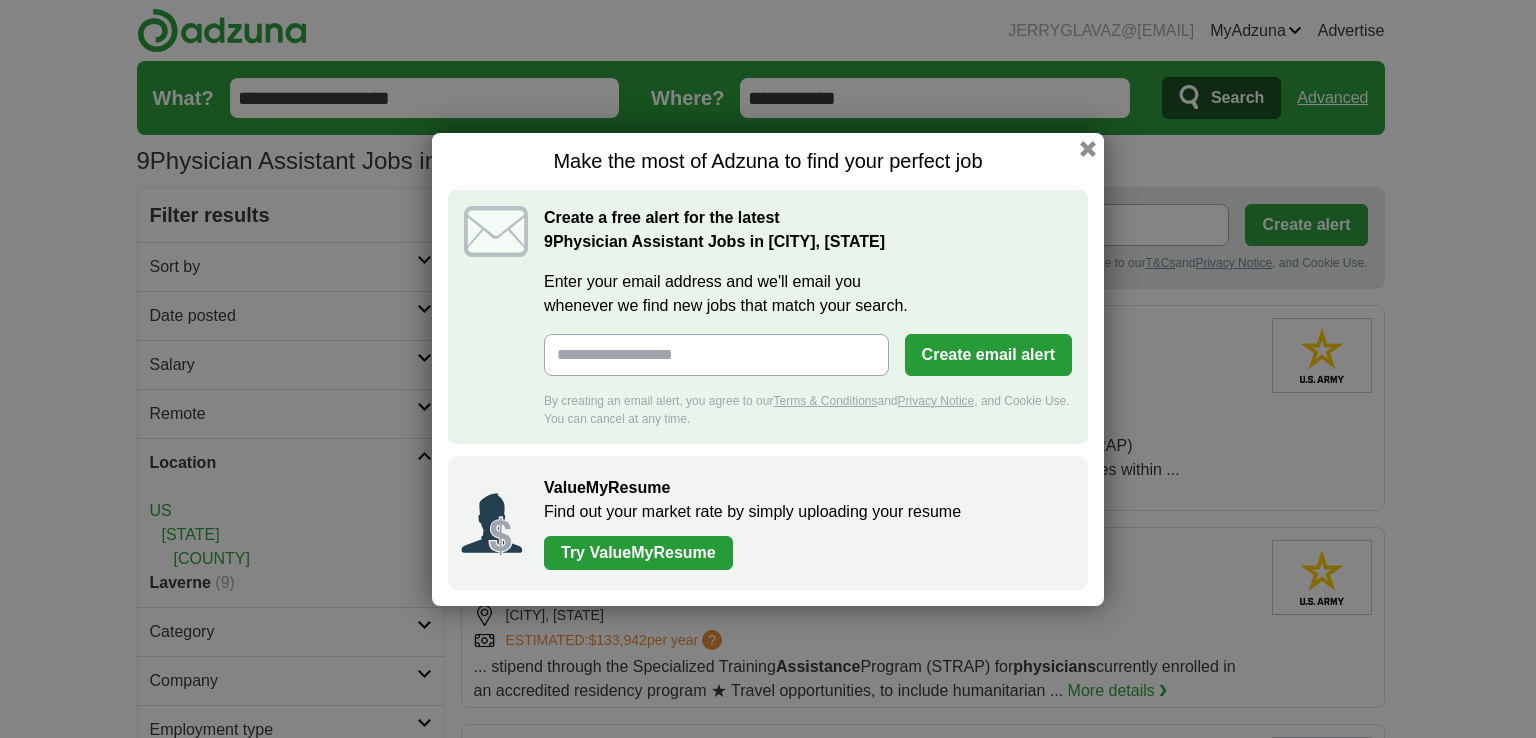 scroll, scrollTop: 0, scrollLeft: 0, axis: both 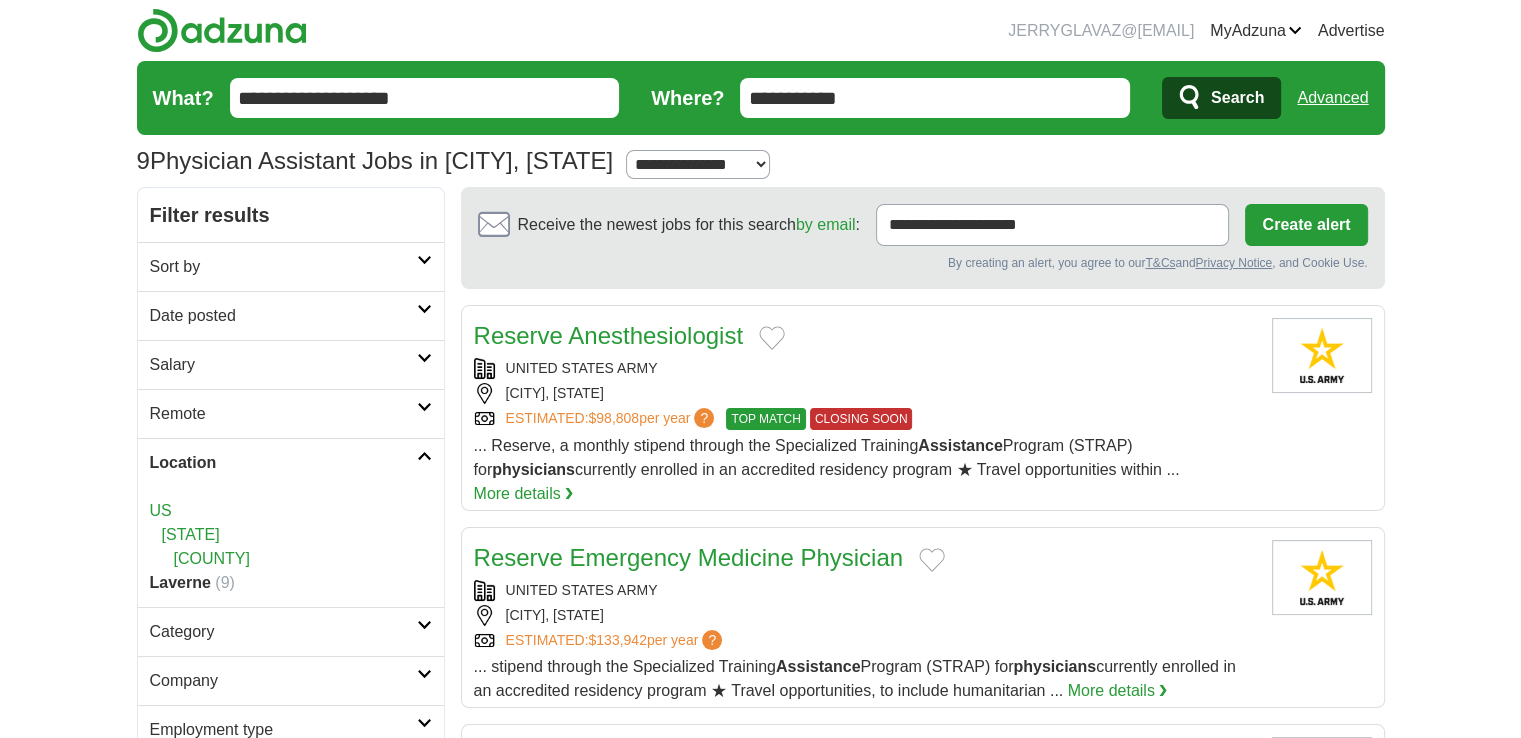 click on "**********" at bounding box center [935, 98] 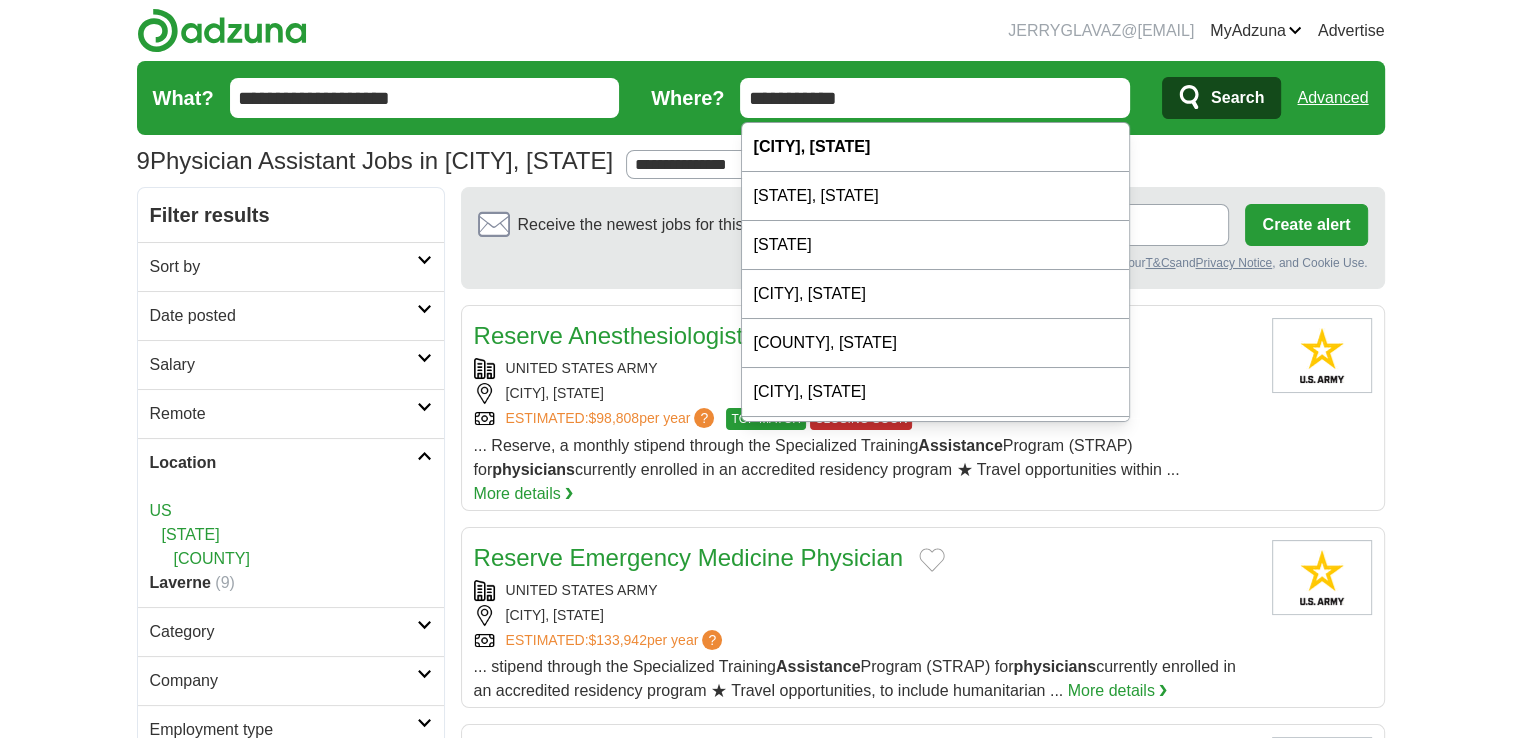 drag, startPoint x: 1044, startPoint y: 105, endPoint x: 702, endPoint y: 83, distance: 342.70688 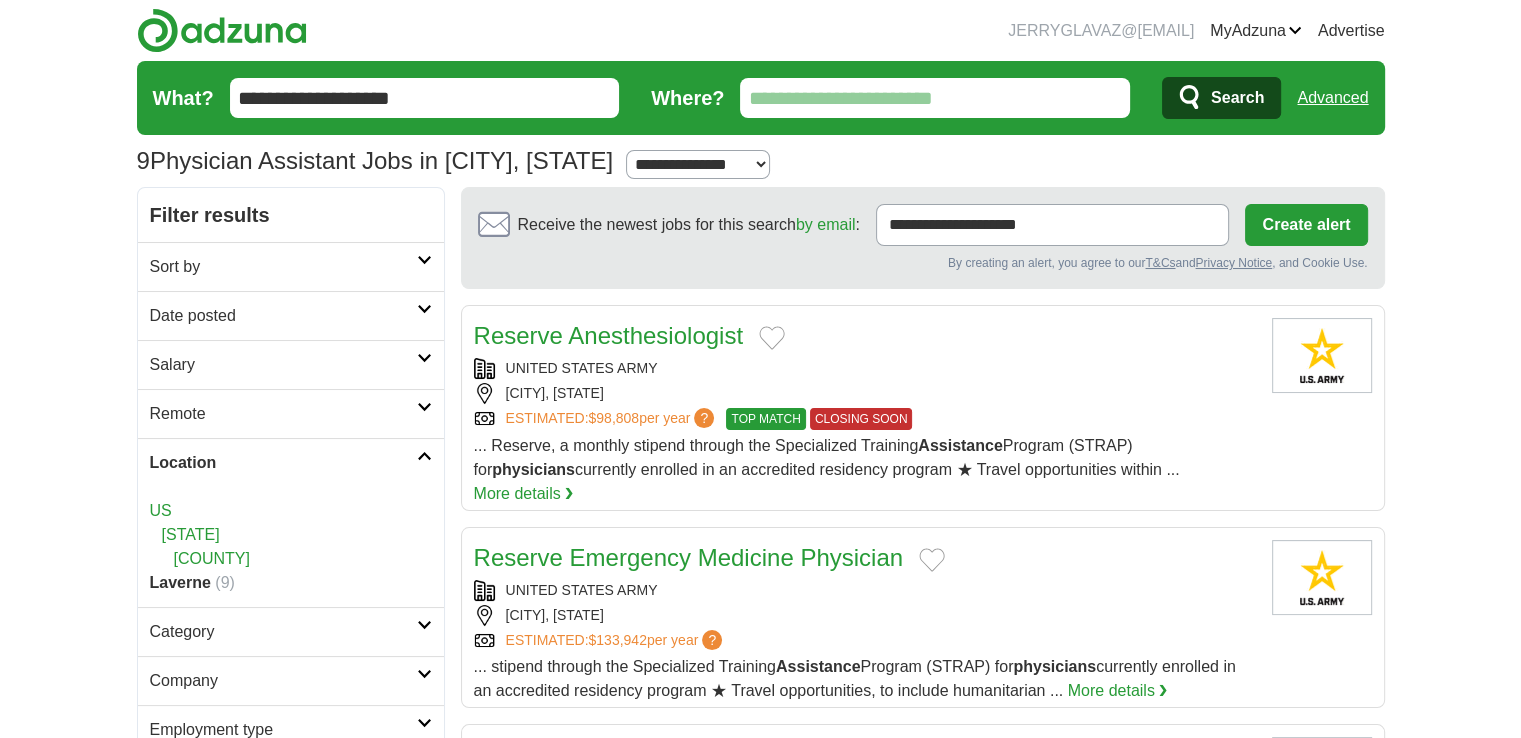 type 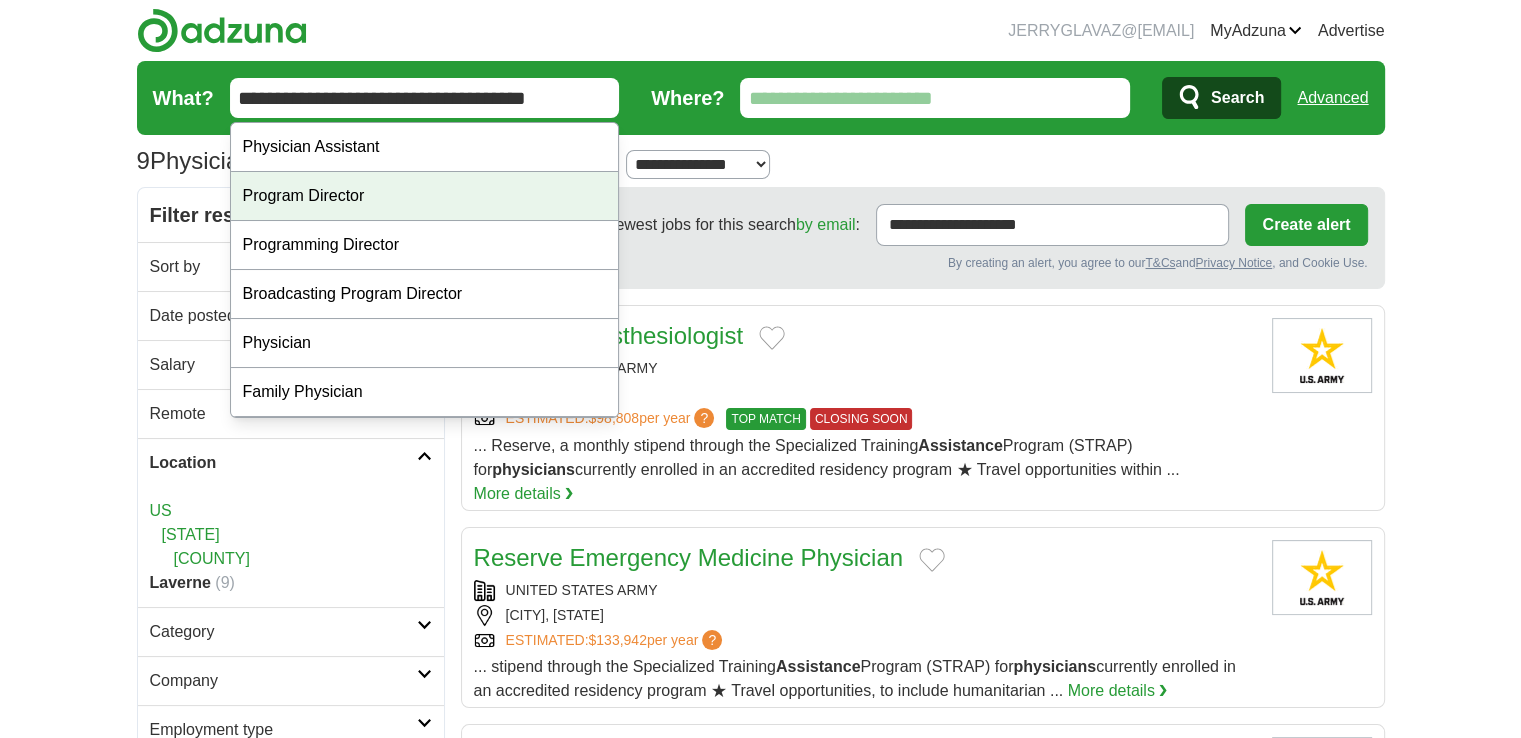 click on "Program Director" at bounding box center (425, 196) 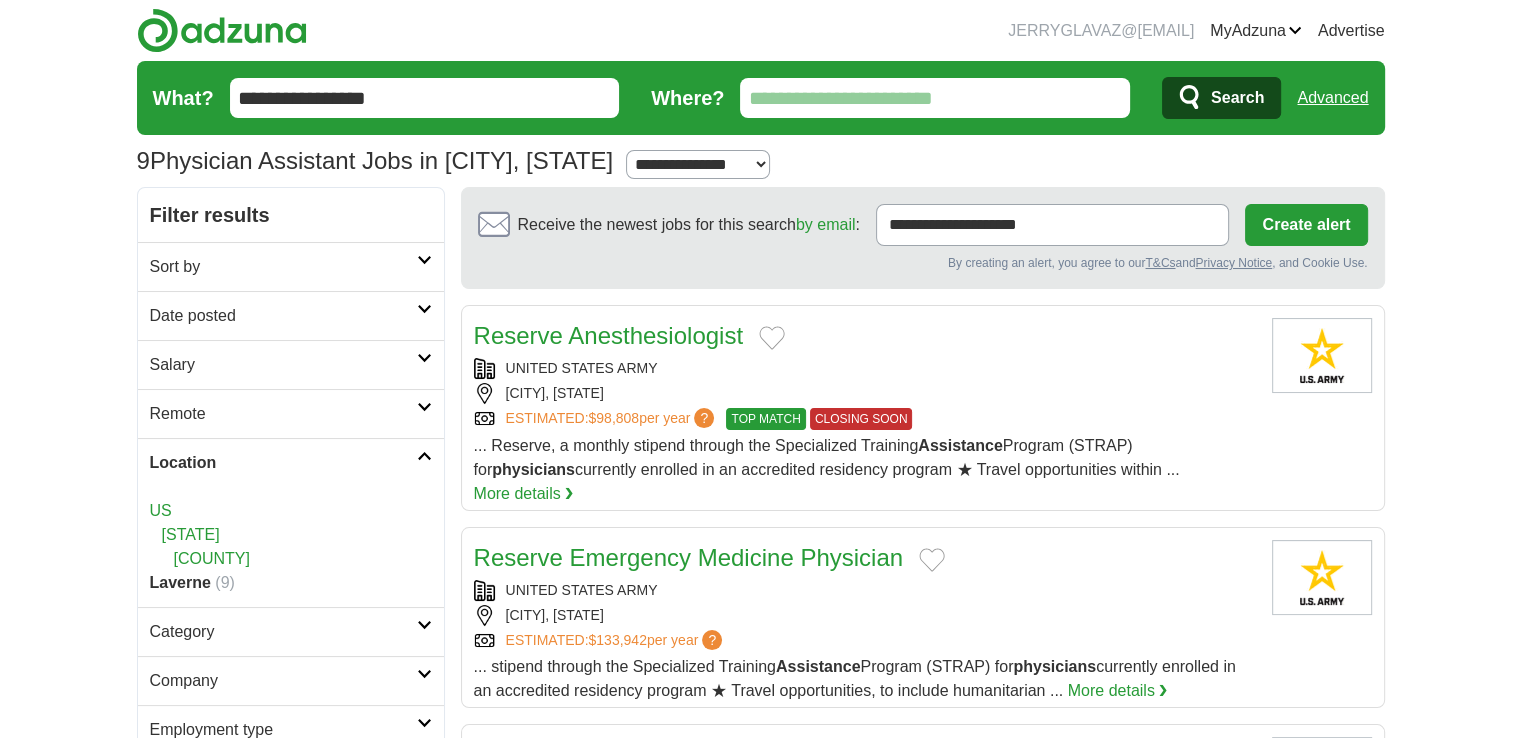 click on "Where?" at bounding box center (935, 98) 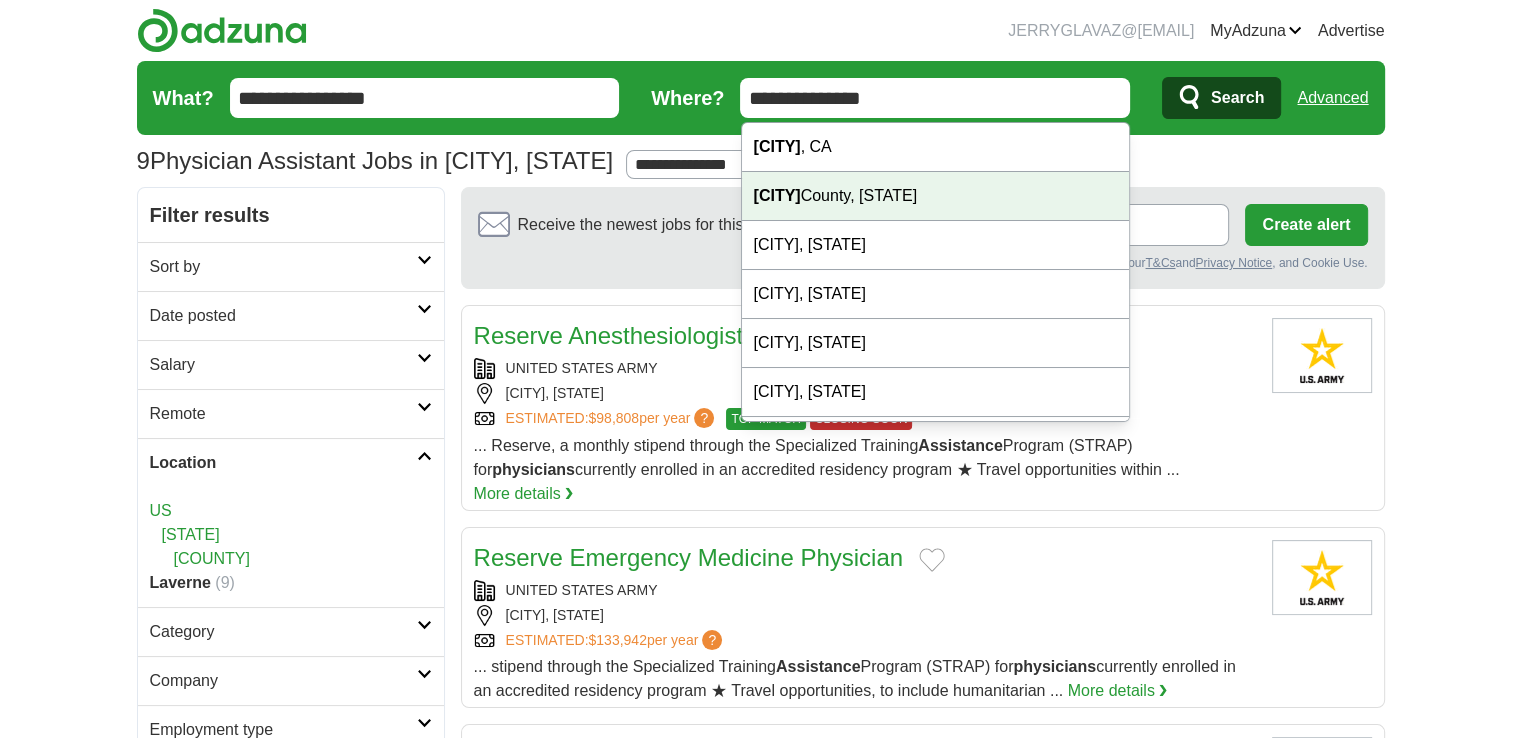 click on "San Bernardino  County, CA" at bounding box center (936, 196) 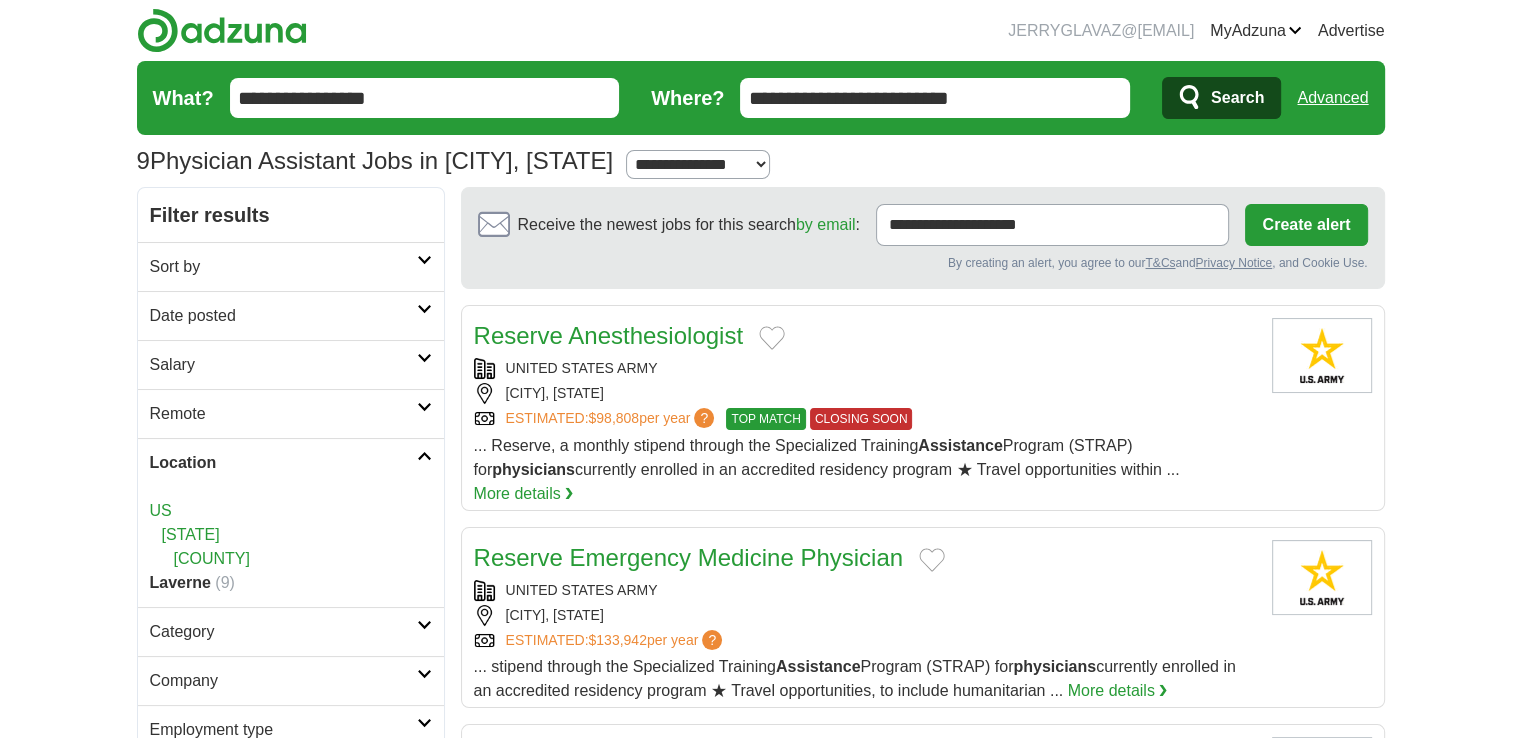 click on "Search" at bounding box center (1237, 98) 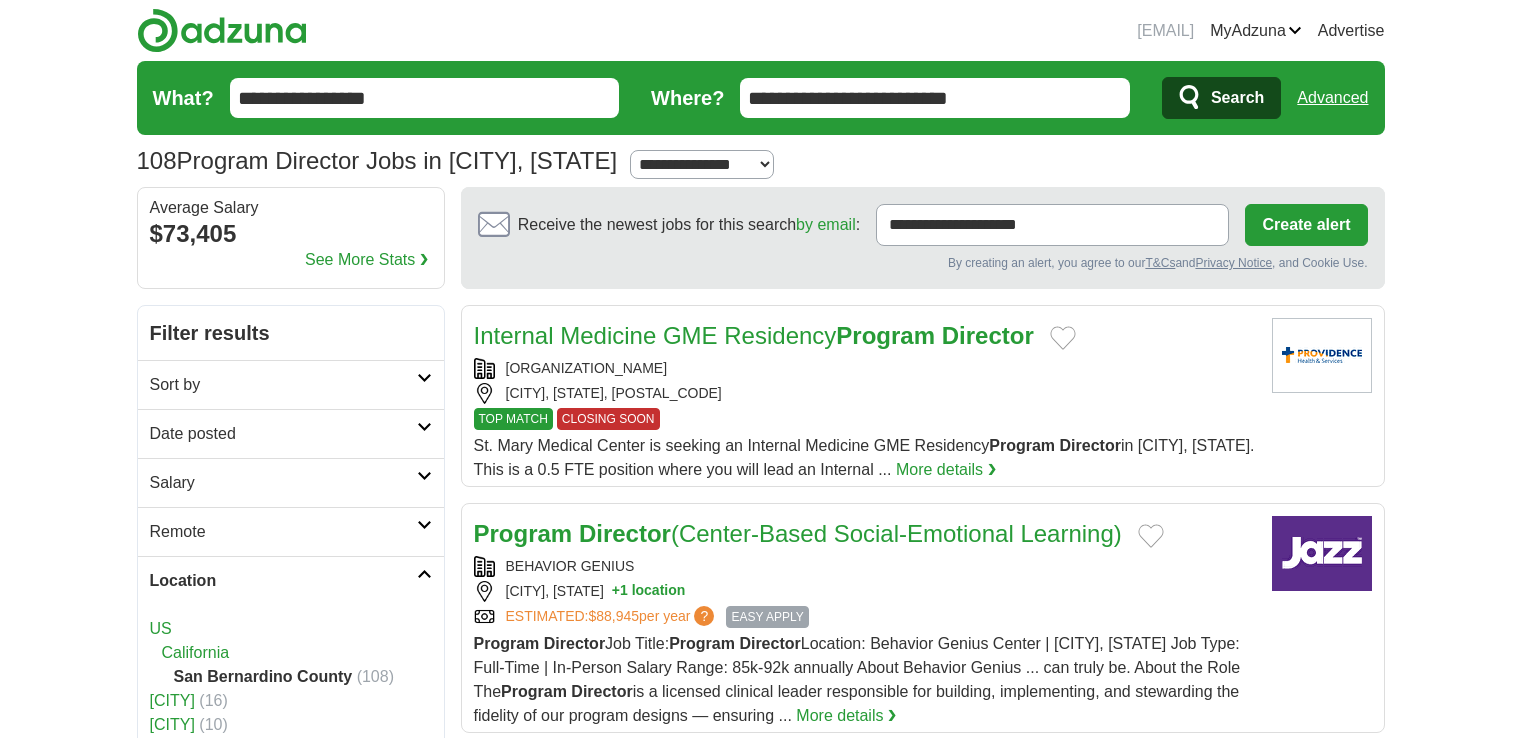 scroll, scrollTop: 0, scrollLeft: 0, axis: both 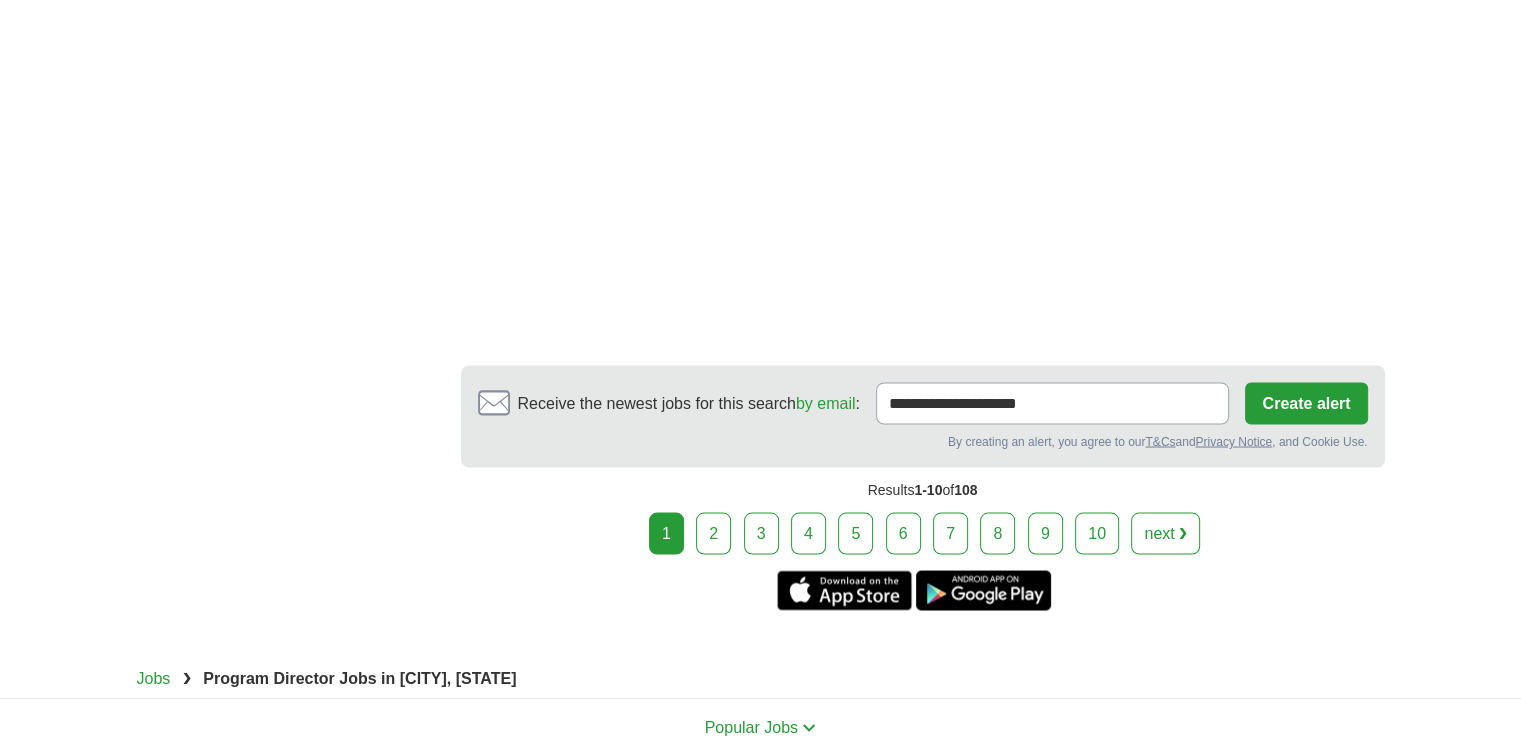click on "2" at bounding box center (713, 533) 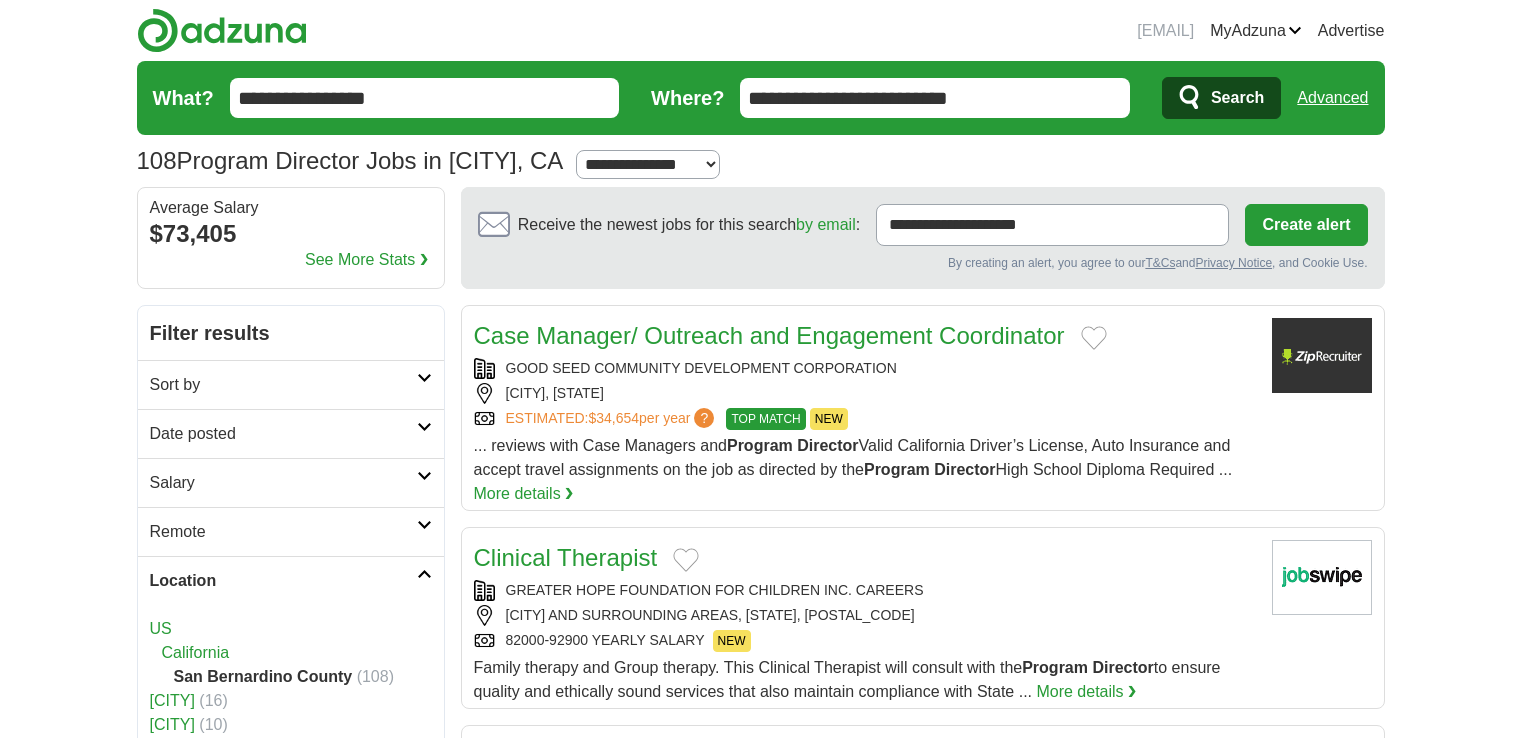 scroll, scrollTop: 0, scrollLeft: 0, axis: both 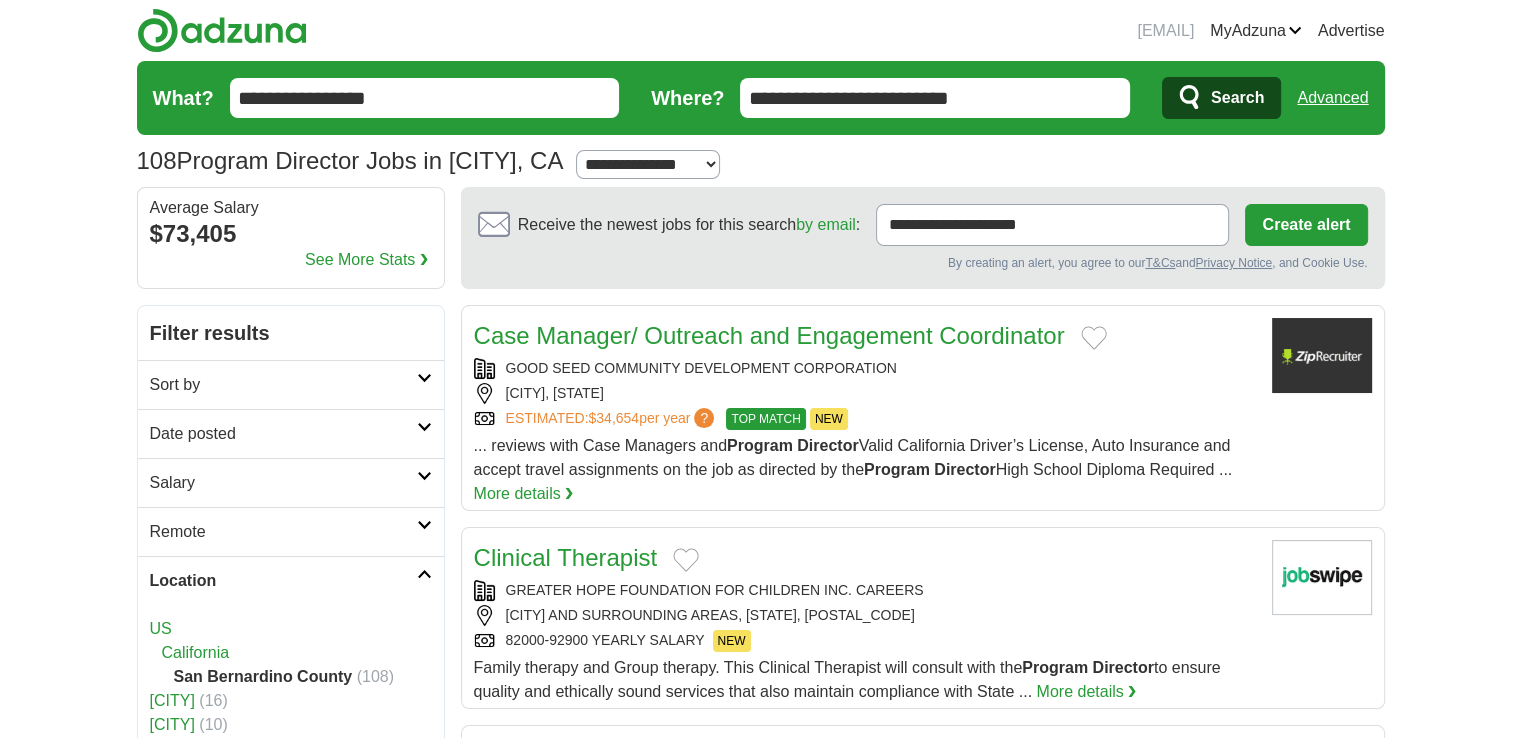 click on "Advanced" at bounding box center [1332, 98] 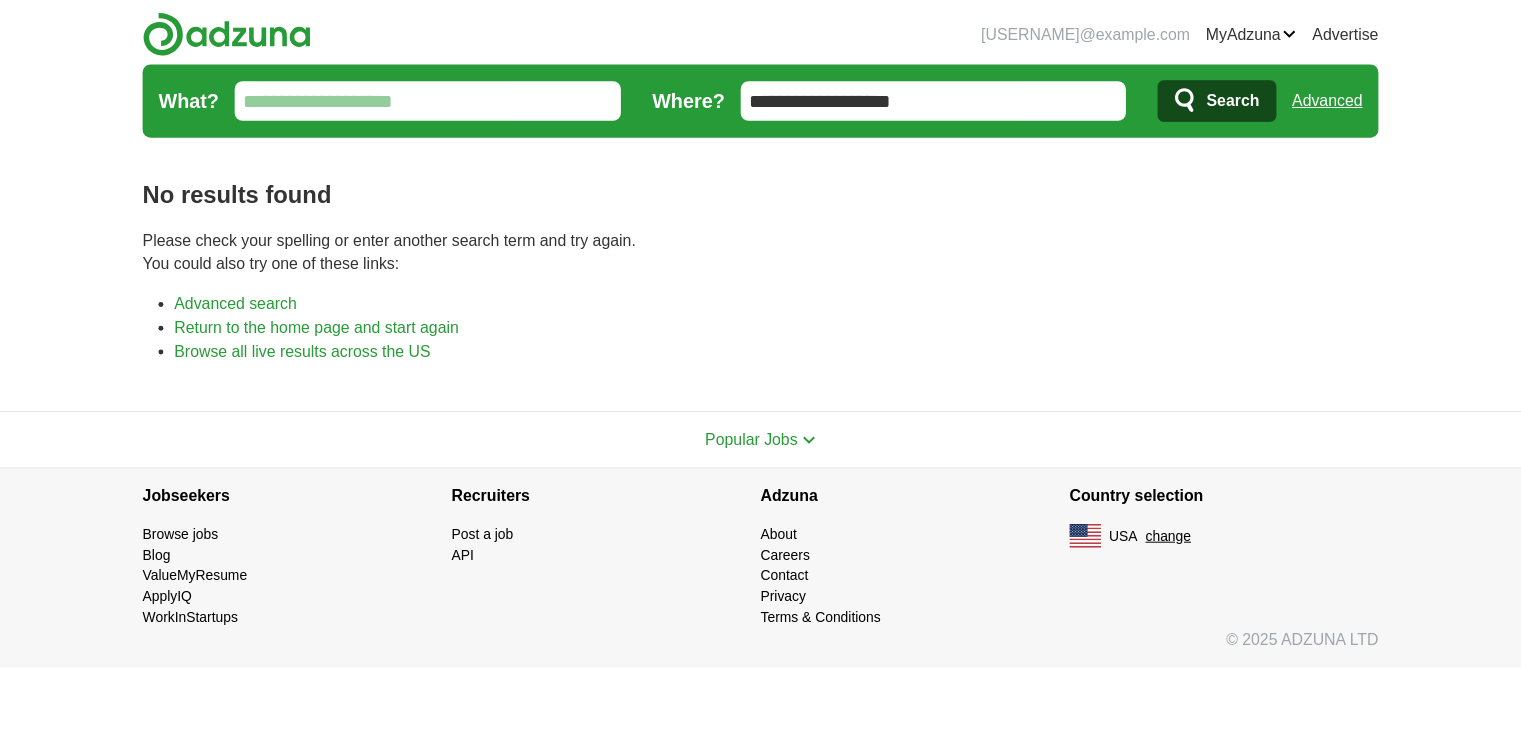 scroll, scrollTop: 0, scrollLeft: 0, axis: both 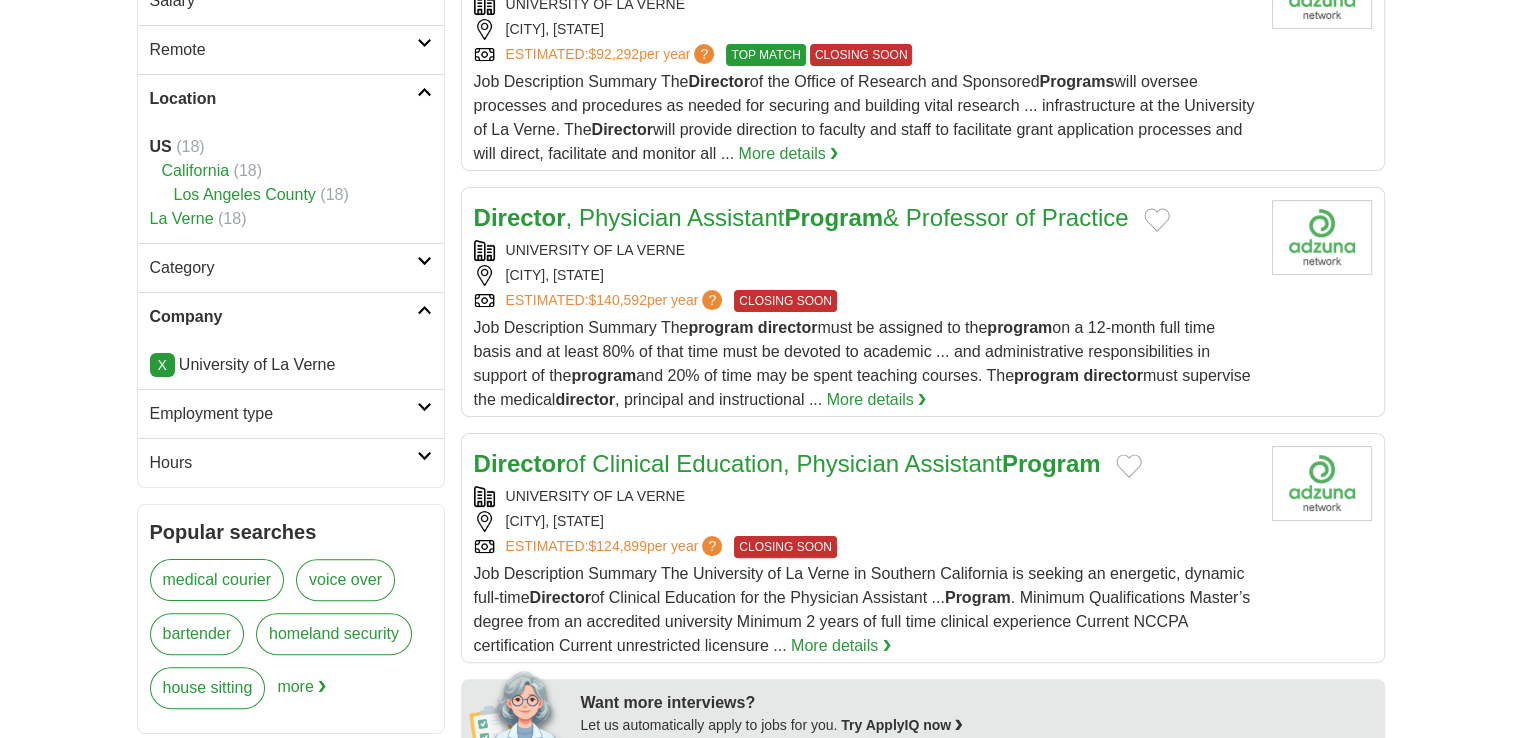 click on "Director , Physician Assistant  Program  & Professor of Practice" at bounding box center (801, 217) 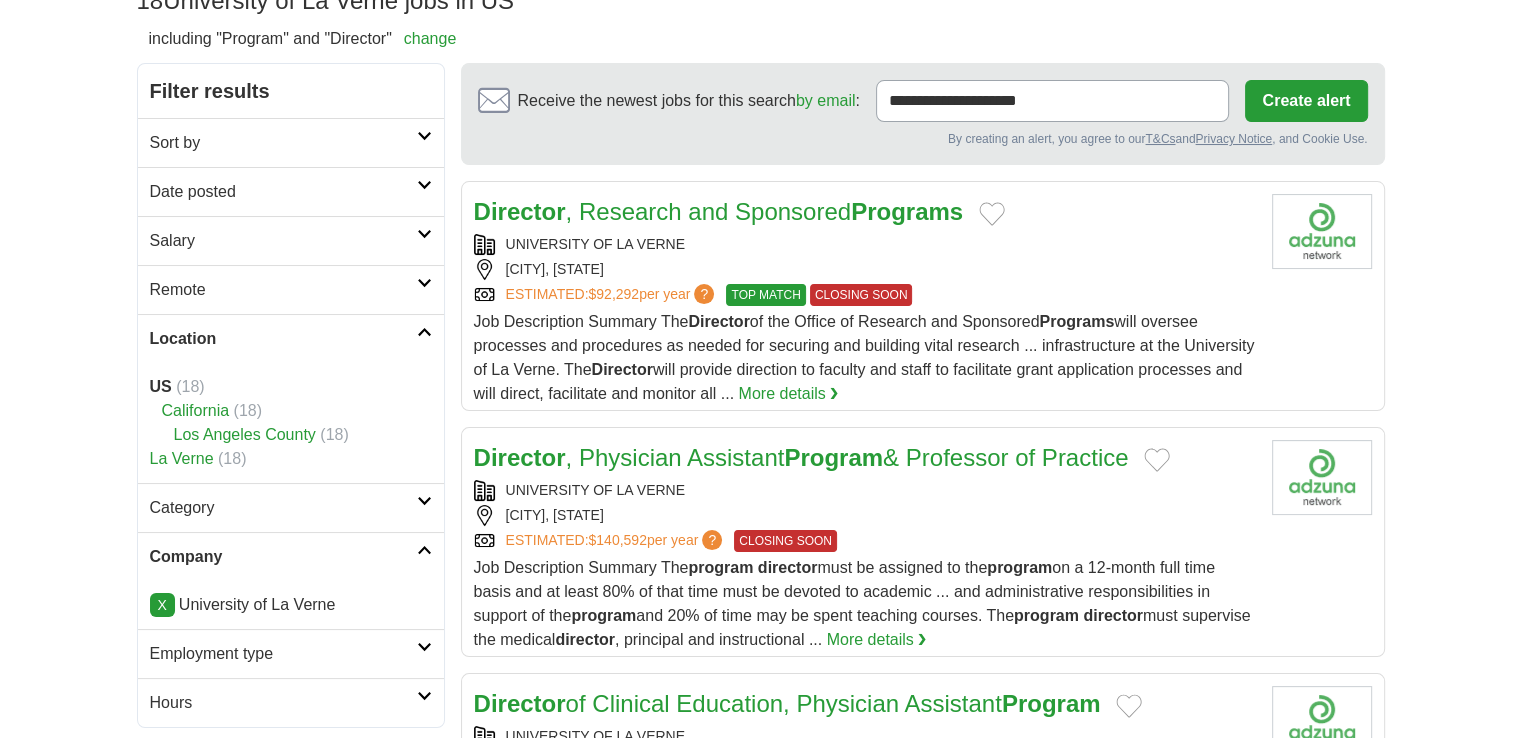 scroll, scrollTop: 0, scrollLeft: 0, axis: both 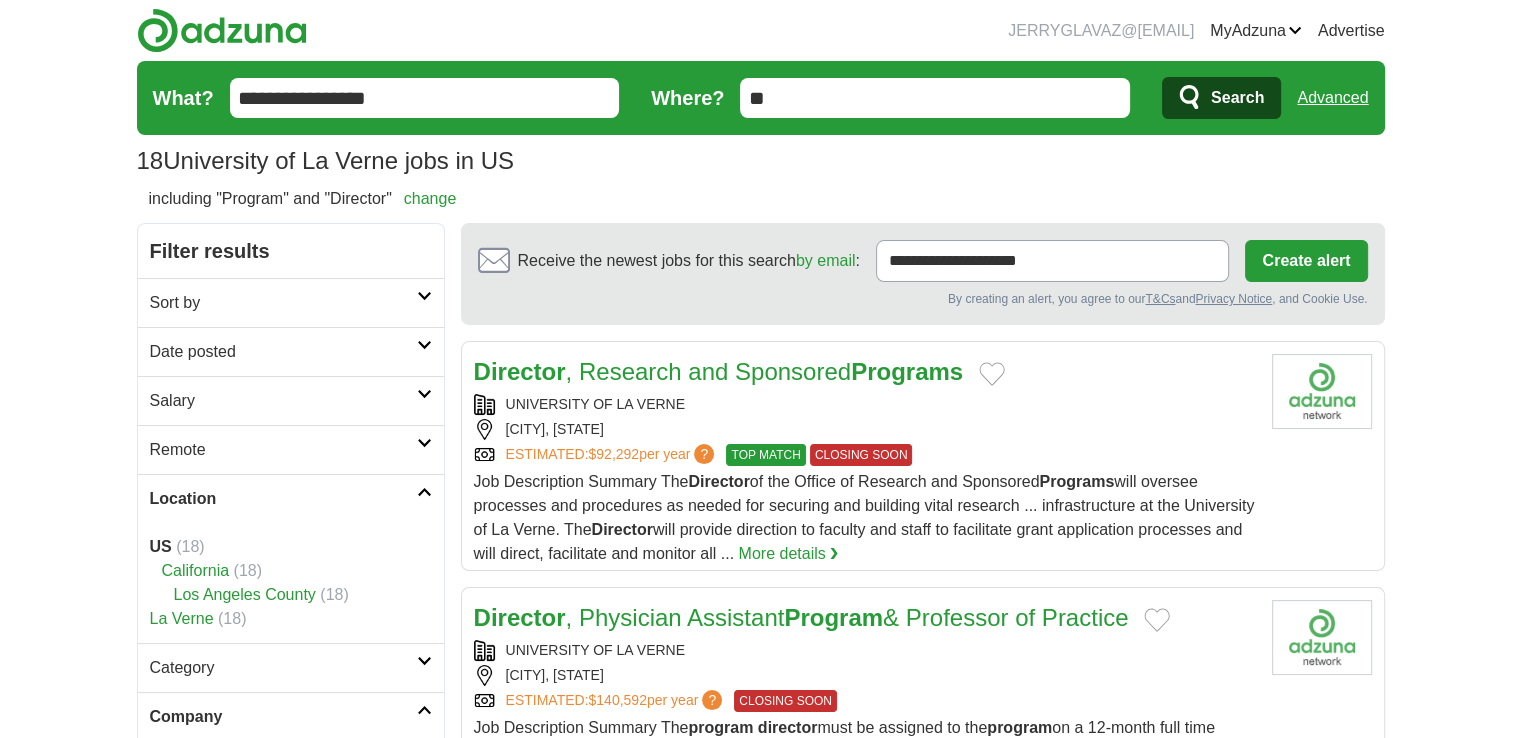click on "Posted jobs" at bounding box center [0, 0] 